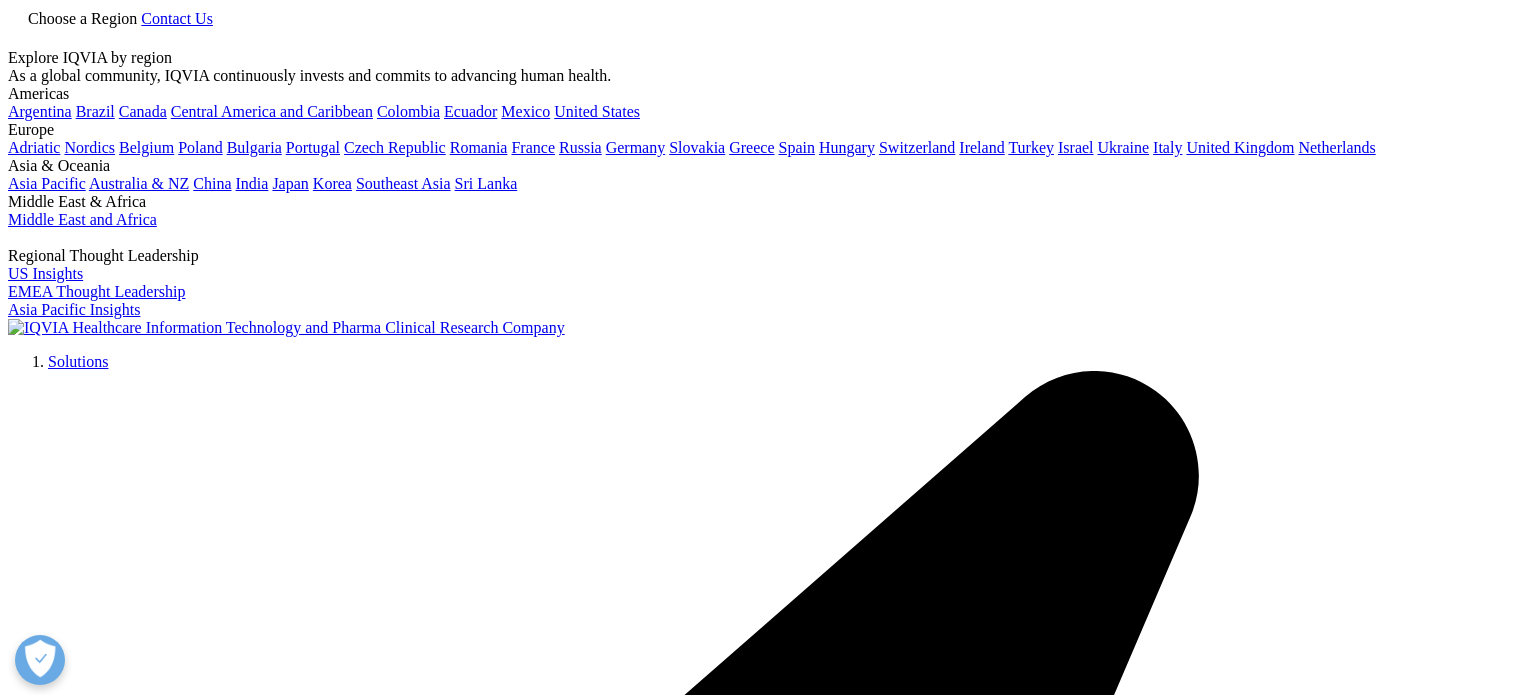 scroll, scrollTop: 0, scrollLeft: 0, axis: both 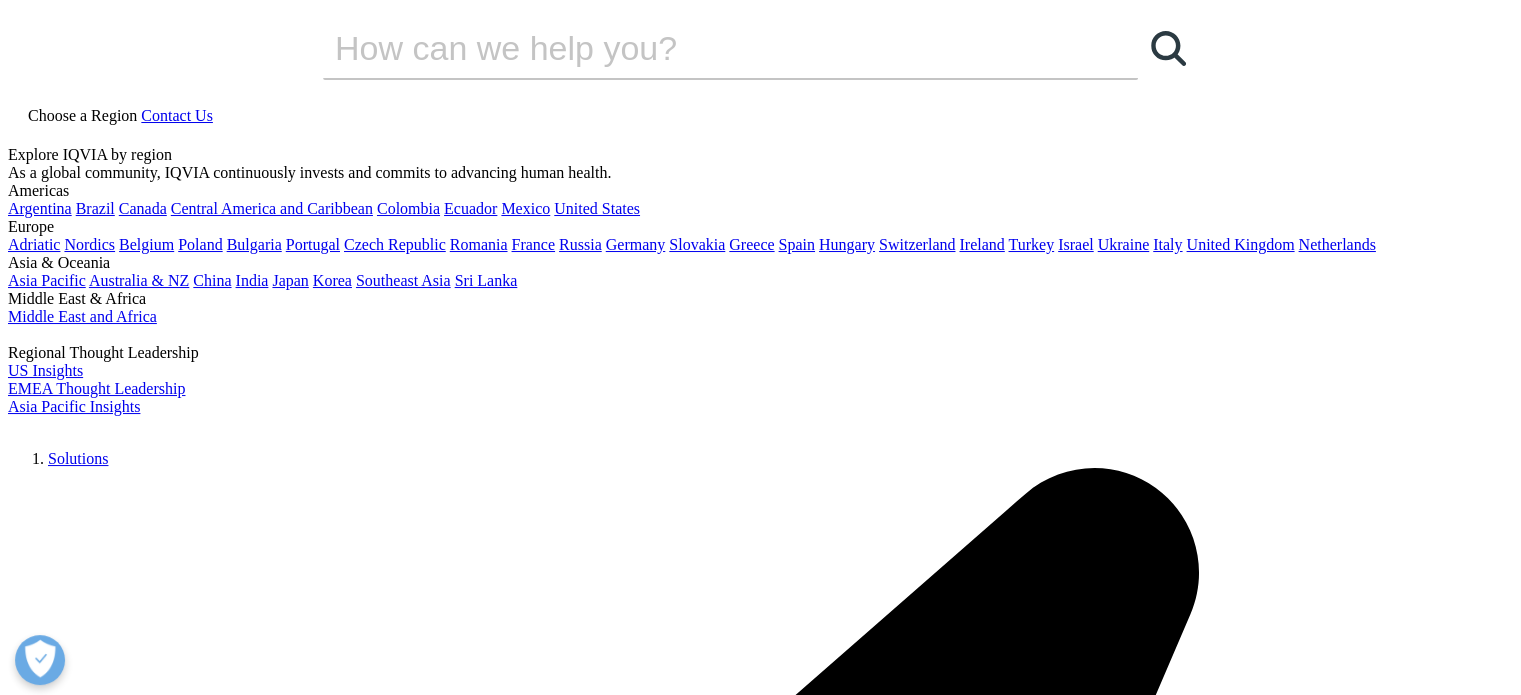 click at bounding box center [16, 136] 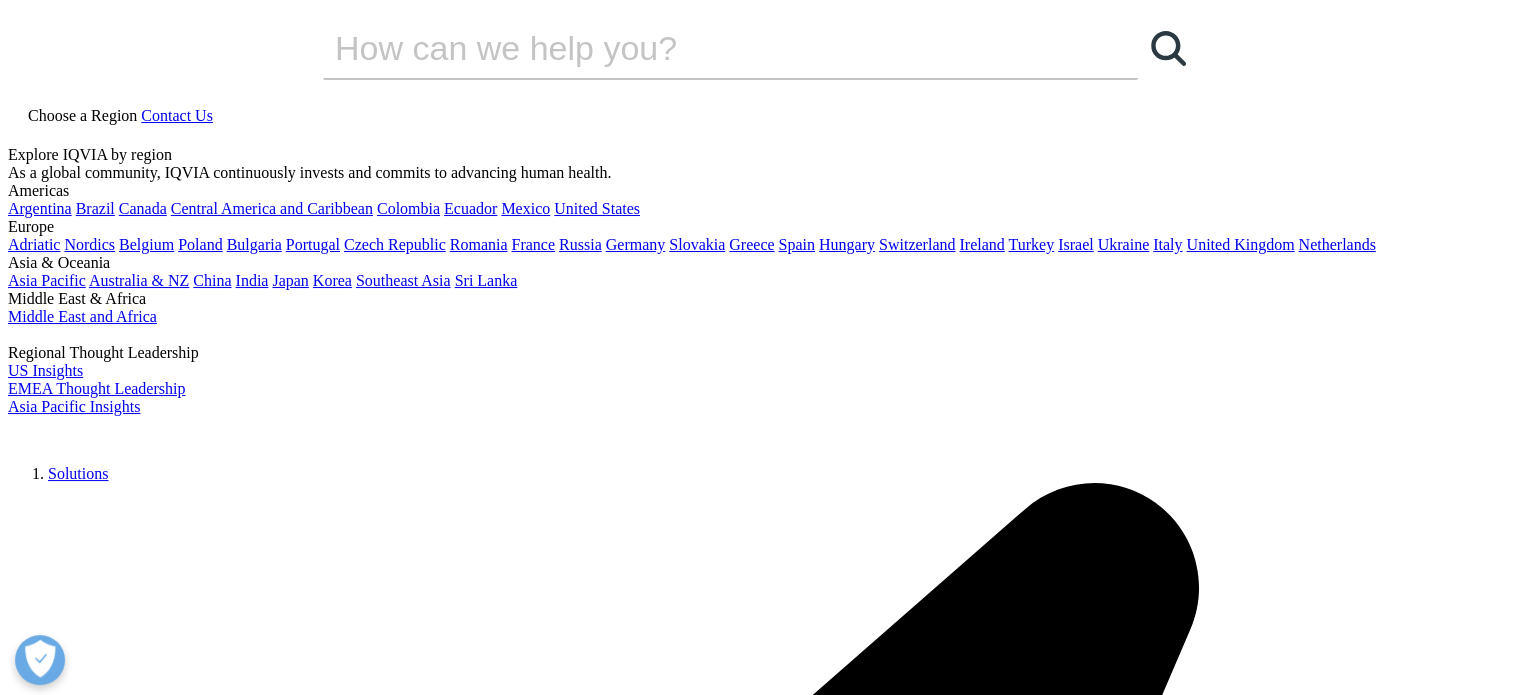 click at bounding box center (702, 48) 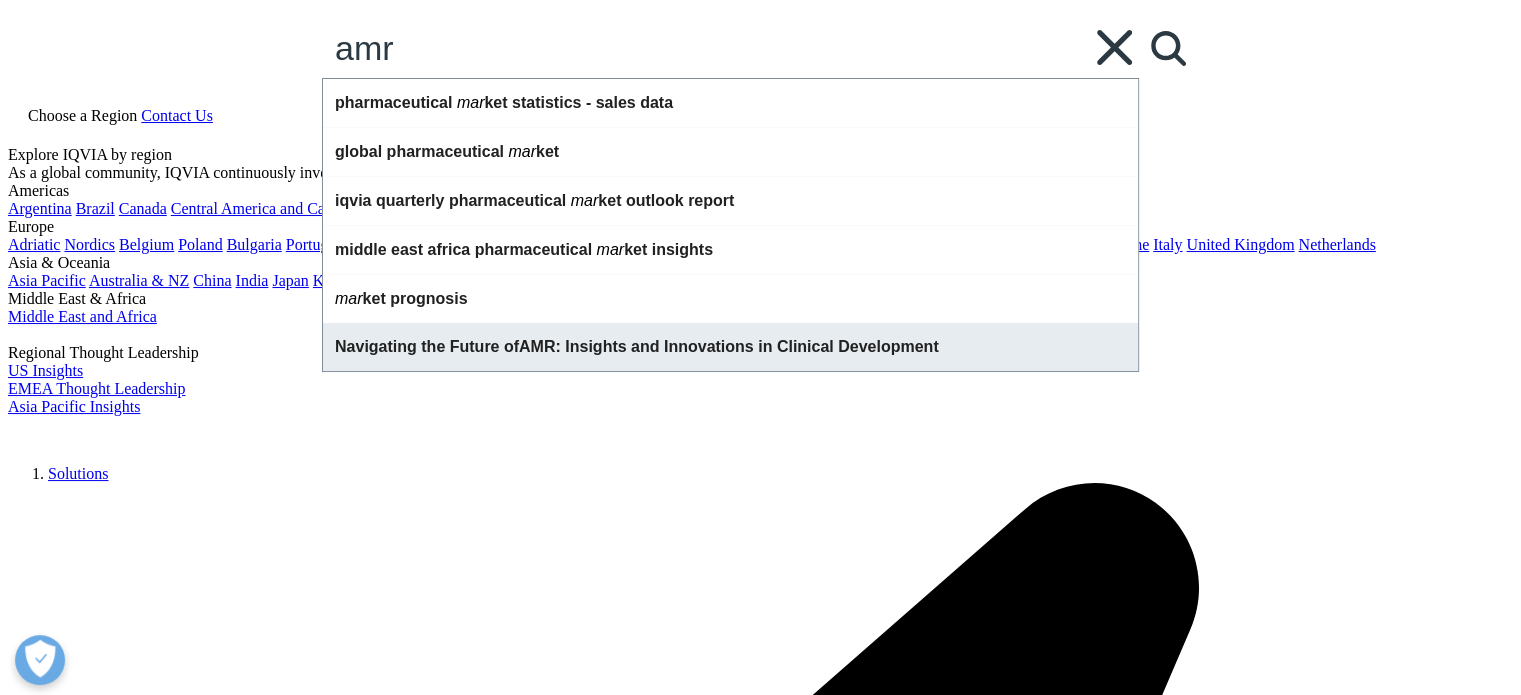 click on "Navigating the Future of  AMR : Insights and Innovations in Clinical Development" at bounding box center (730, 347) 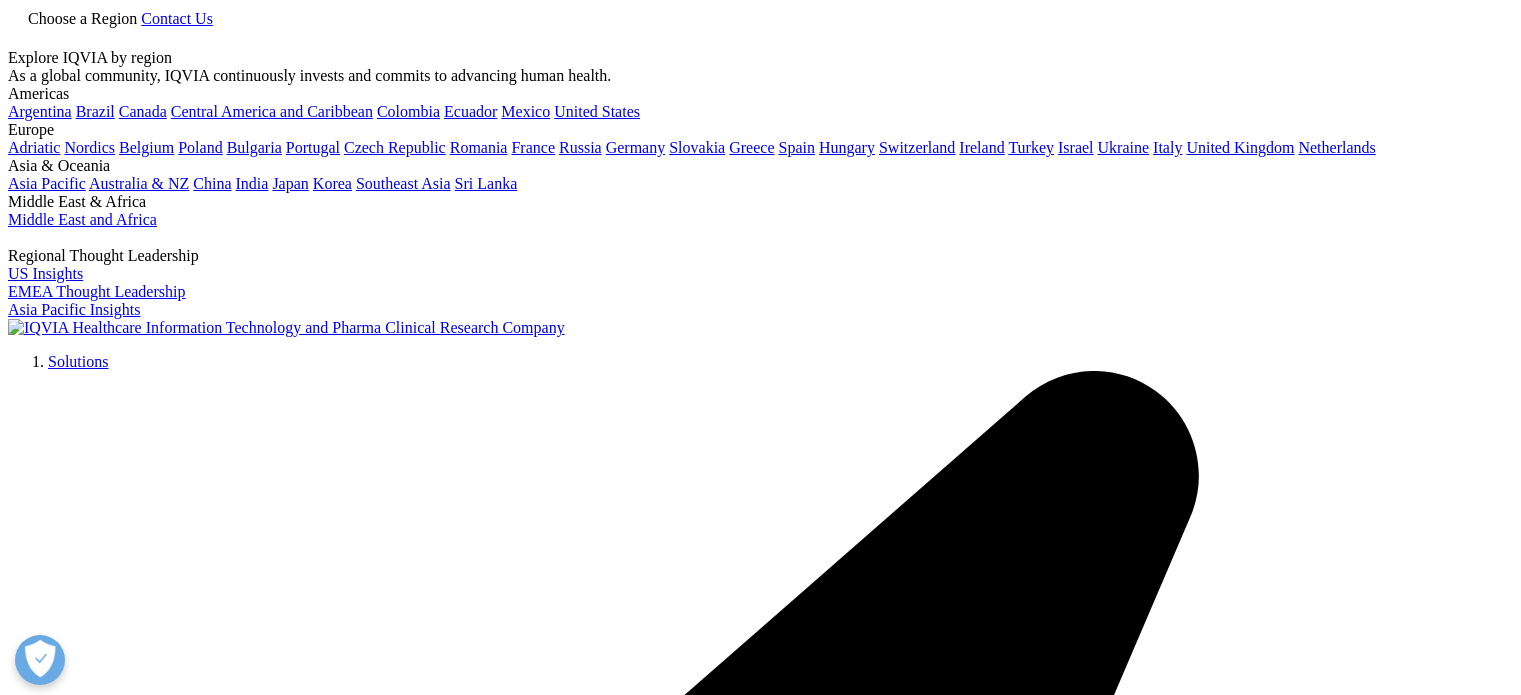 scroll, scrollTop: 0, scrollLeft: 0, axis: both 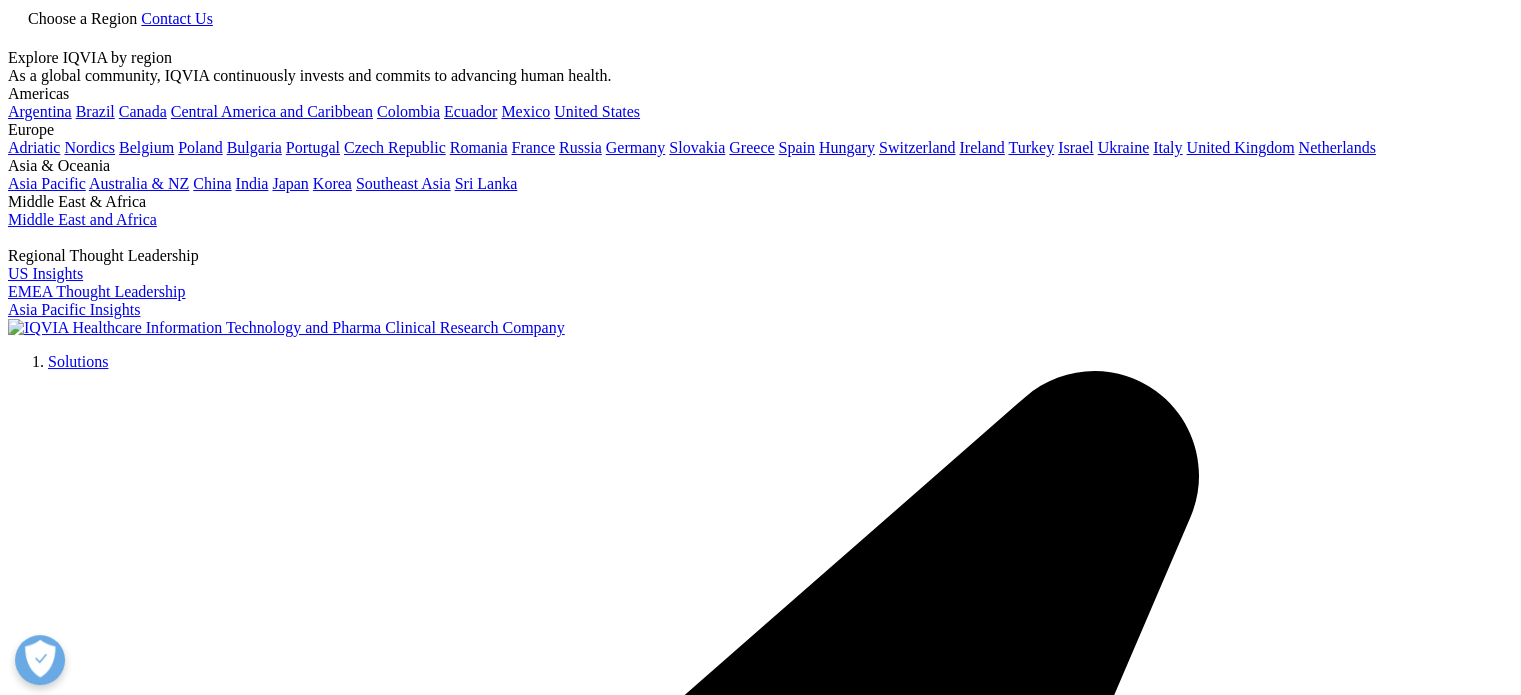 type on "Navigating the Future of AMR: Insights and Innovations in Clinical Development" 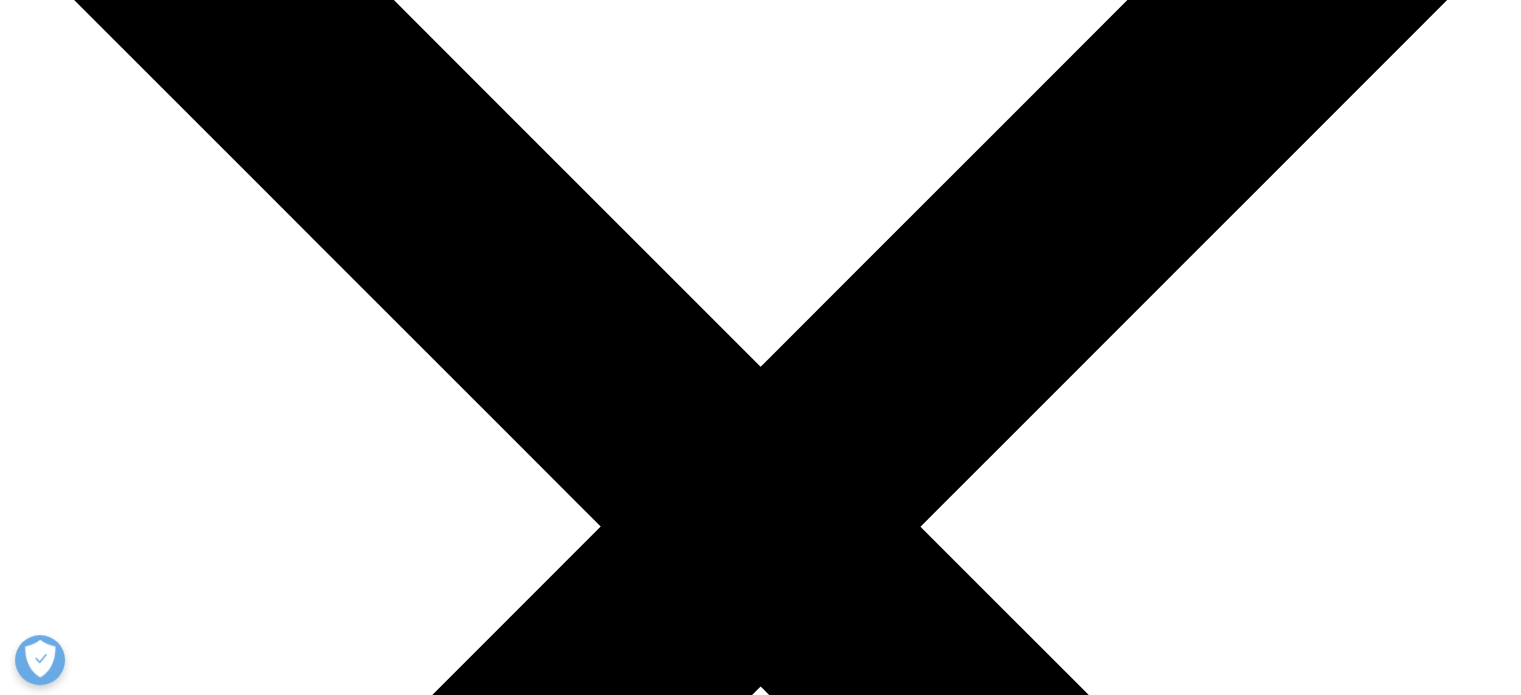 scroll, scrollTop: 400, scrollLeft: 0, axis: vertical 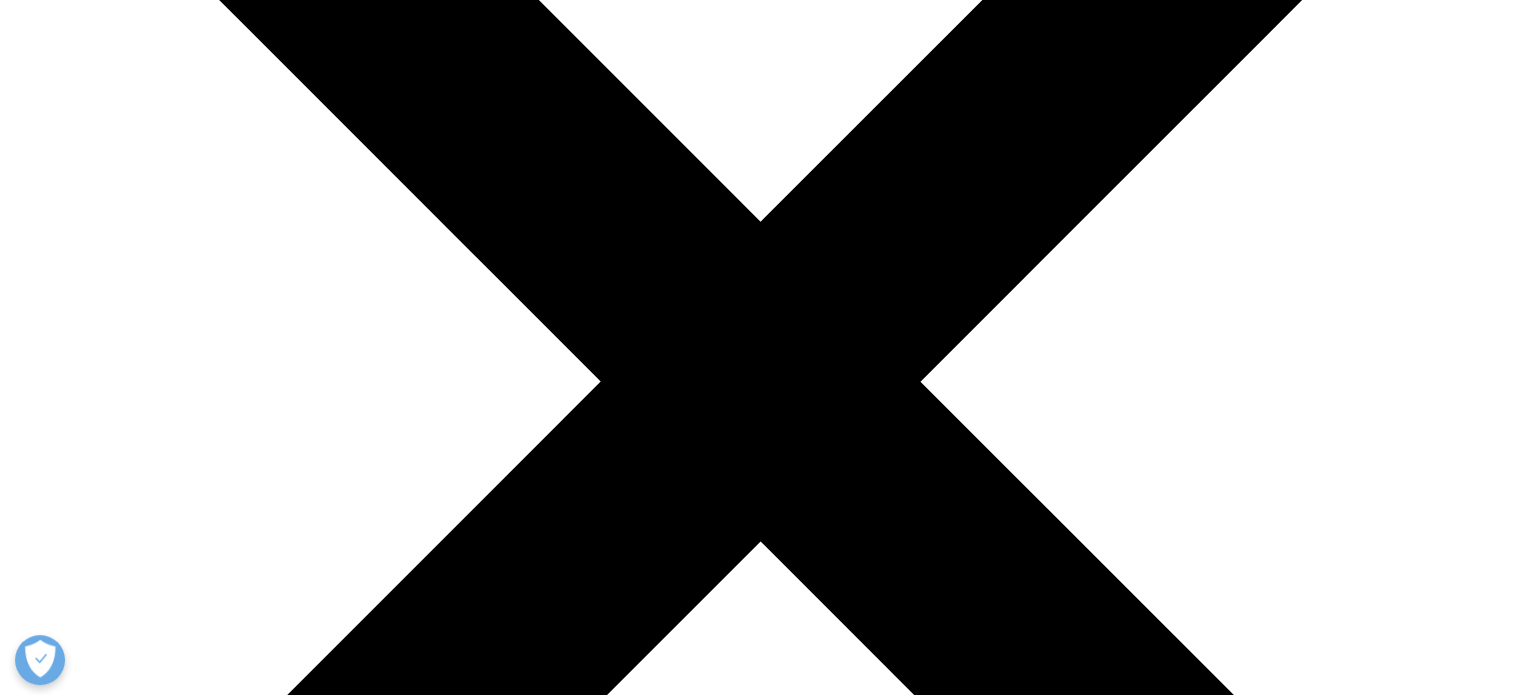 click on "the" at bounding box center (93, 47265) 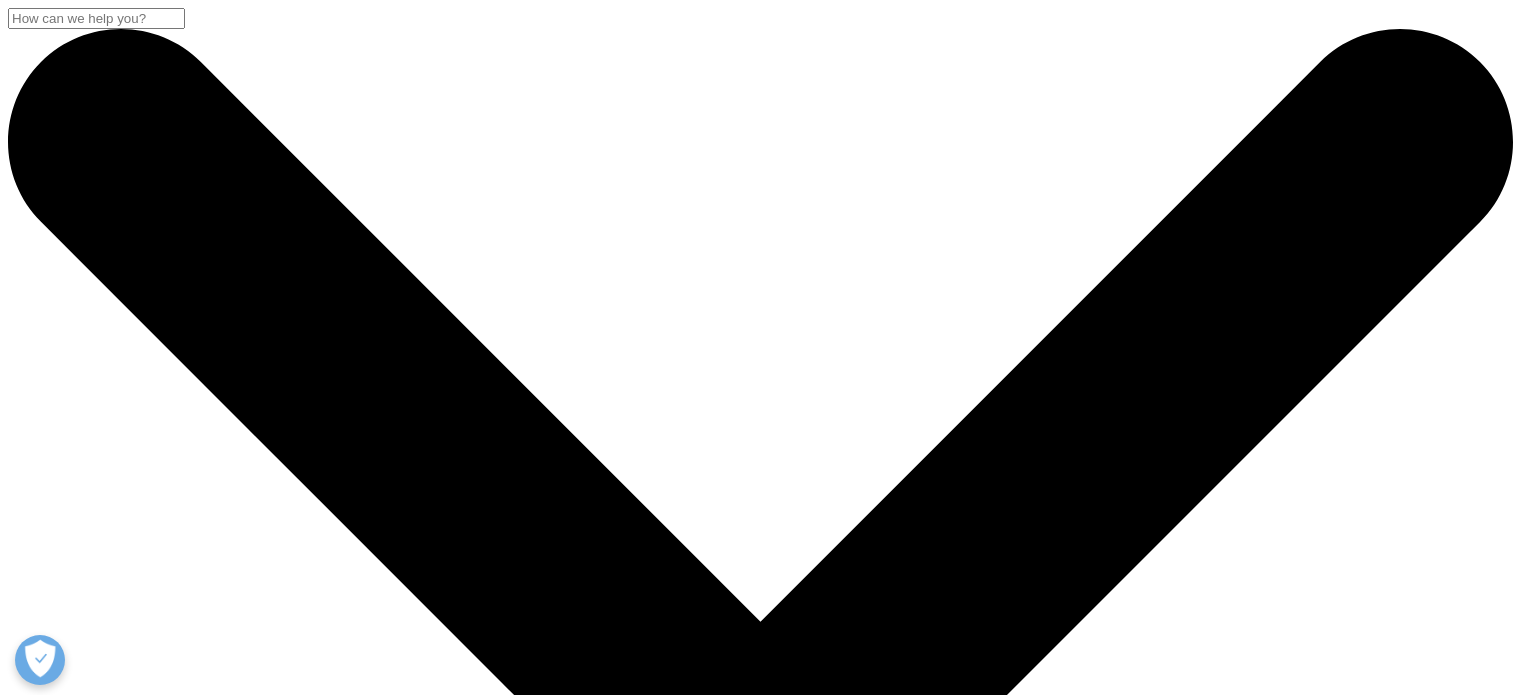 scroll, scrollTop: 0, scrollLeft: 0, axis: both 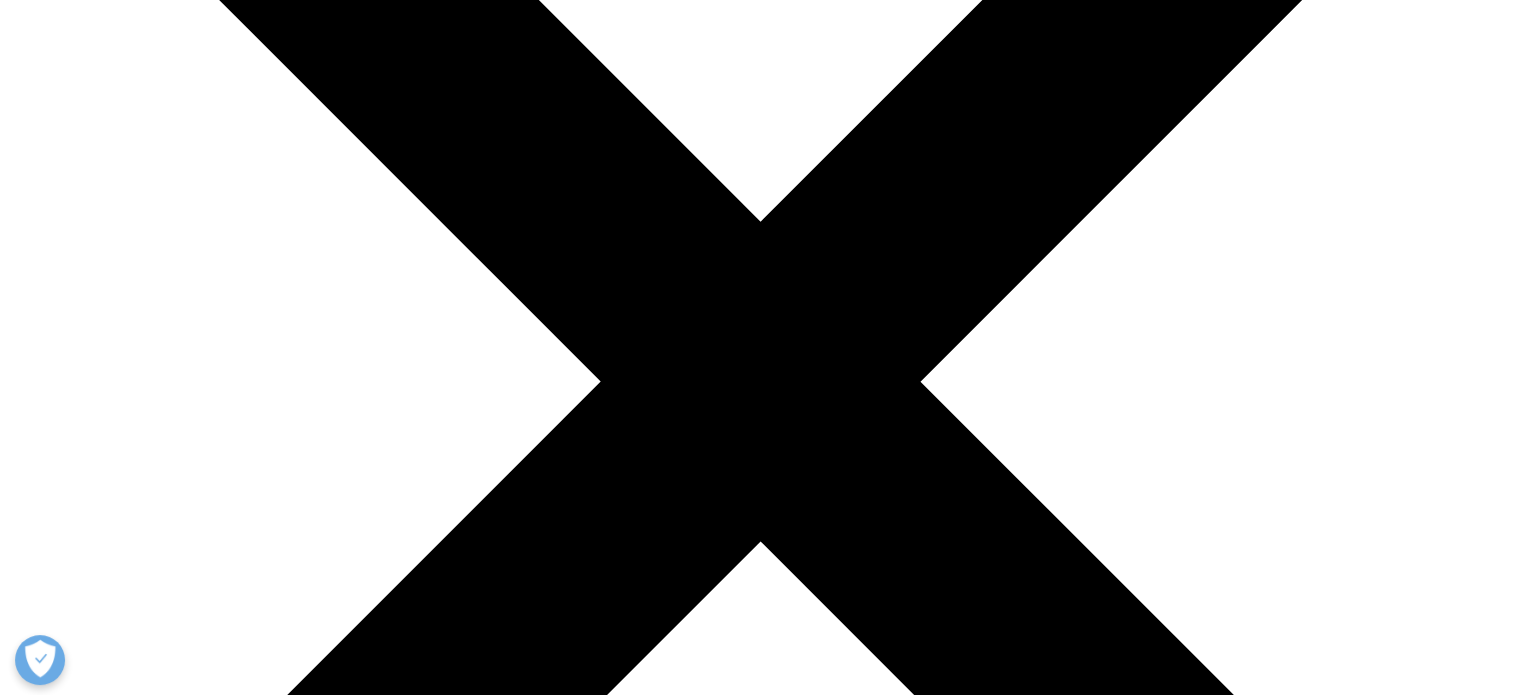 click on "Navigating  Antimicrobial Resistance" at bounding box center (124, 46025) 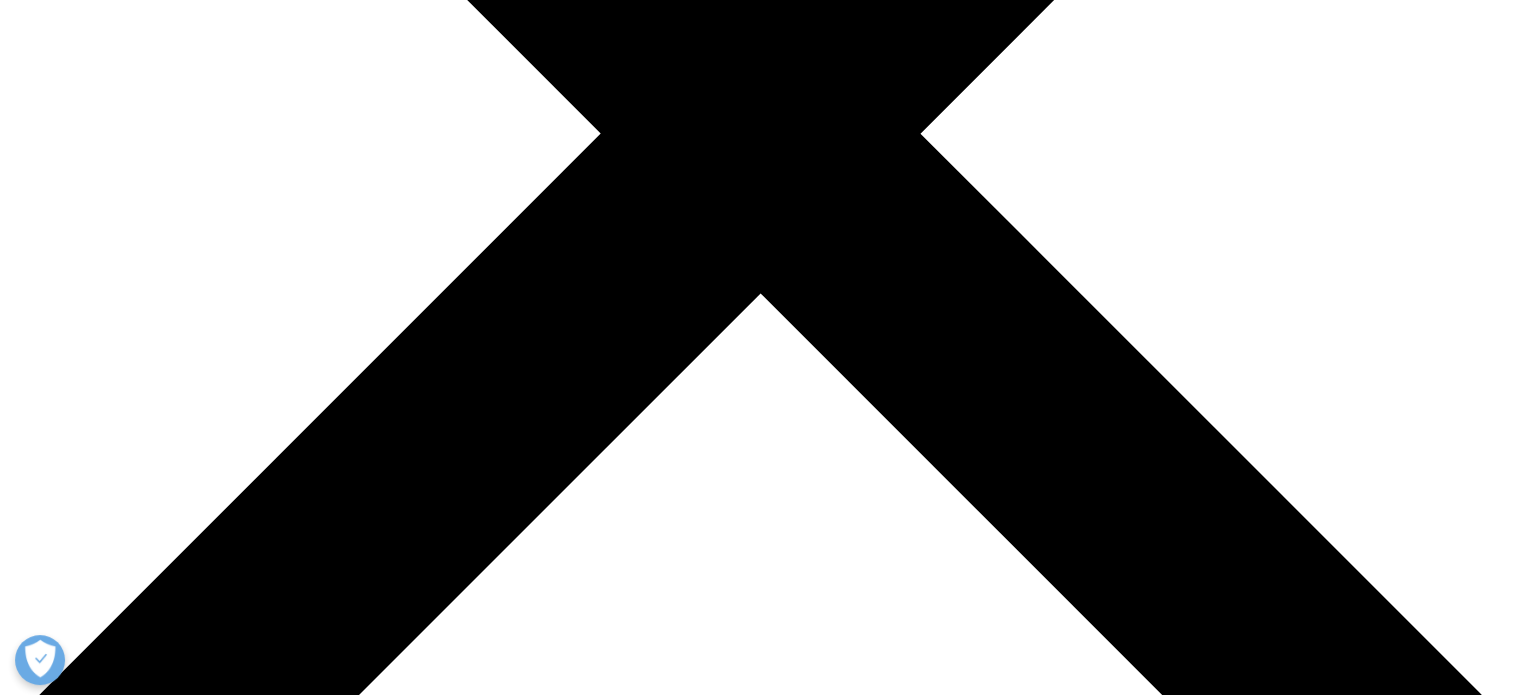 scroll, scrollTop: 700, scrollLeft: 0, axis: vertical 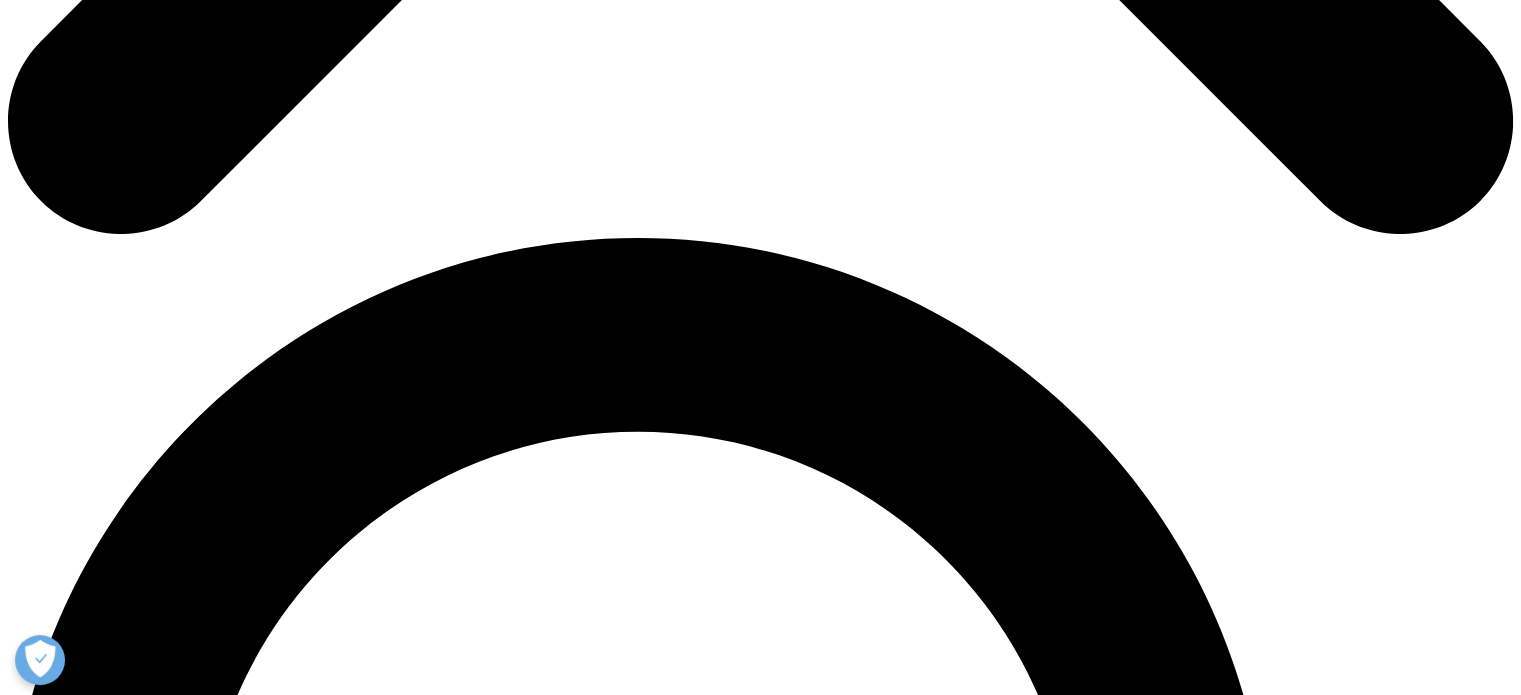 drag, startPoint x: 804, startPoint y: 534, endPoint x: 717, endPoint y: 412, distance: 149.84325 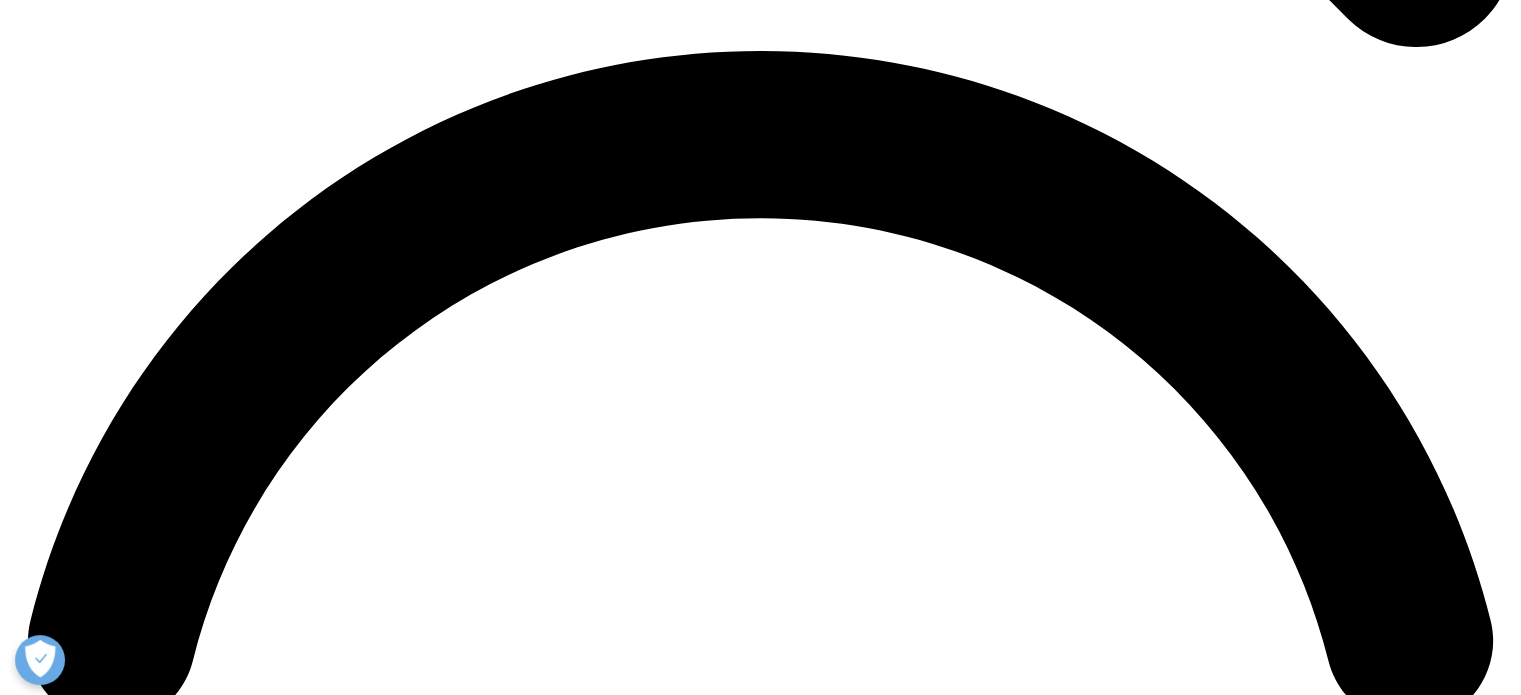 scroll, scrollTop: 3000, scrollLeft: 0, axis: vertical 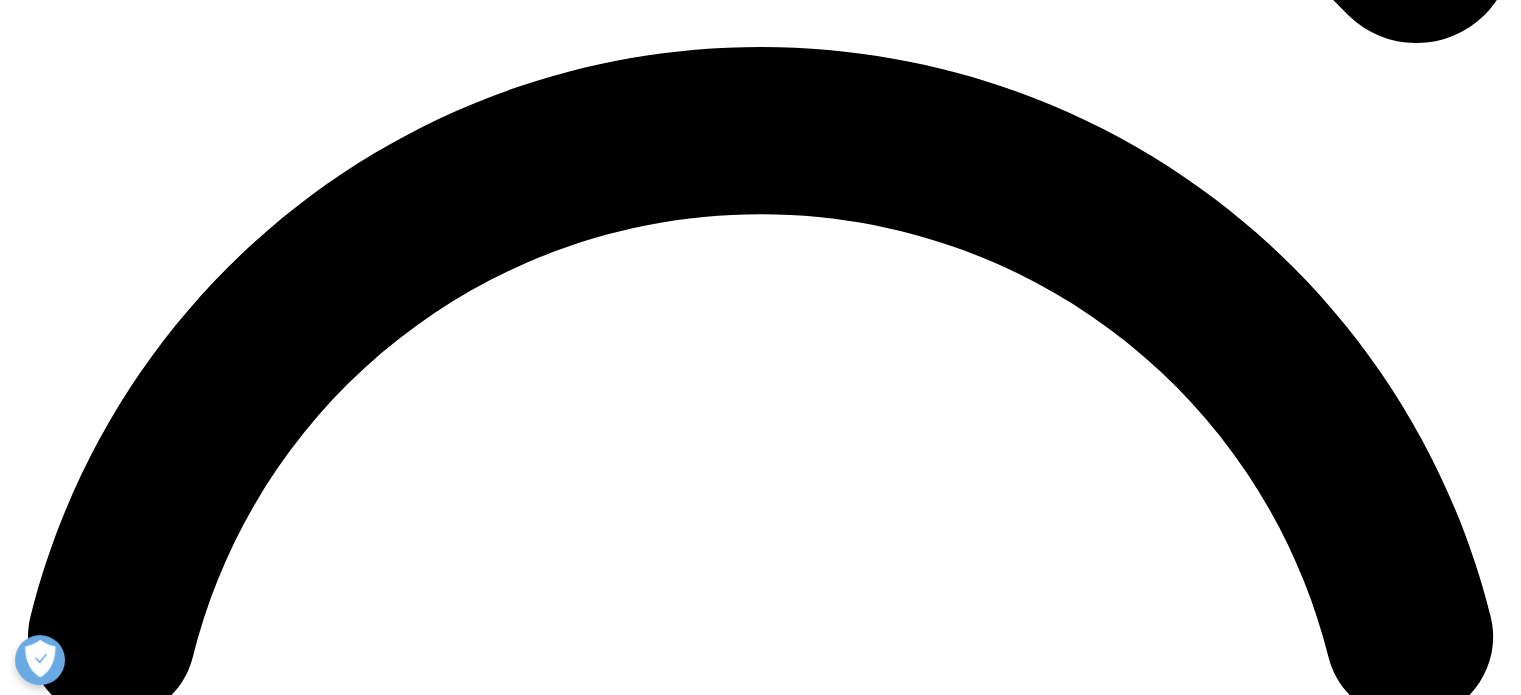 click on "Comprehensive data on the incidence, prevalence, and patterns of antimicrobial resistance and use are essential for understanding the scope of the problem in informing on the implementation of effective interventions. High-quality data are crucial to the decision-making process underpinning the Antimicrobial Products Subscription Model. In this regard, real-world data on AMR and antibiotic use are essential for the development of evidence-based policy guiding the R&D of new antibiotics and monitoring antibiotic use and outcomes in the real world." at bounding box center [760, 27012] 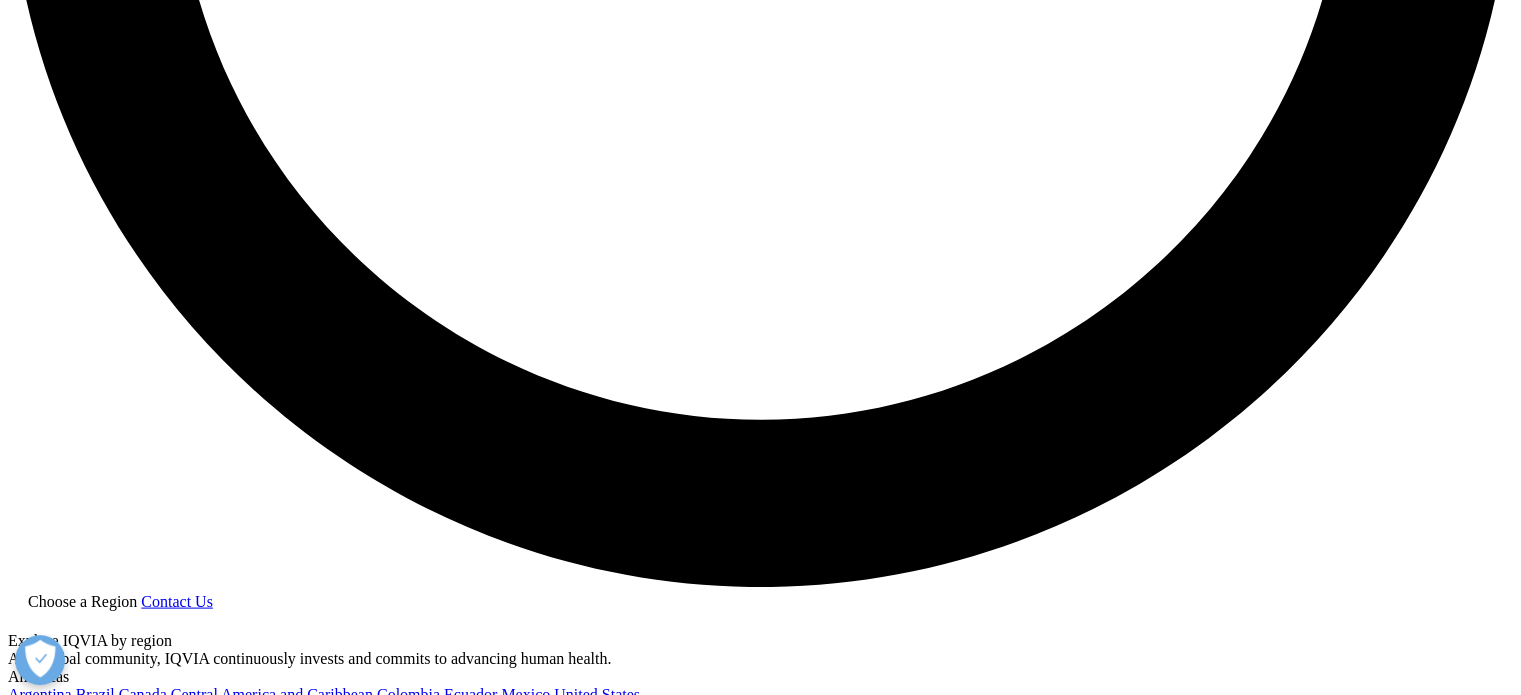 scroll, scrollTop: 4000, scrollLeft: 0, axis: vertical 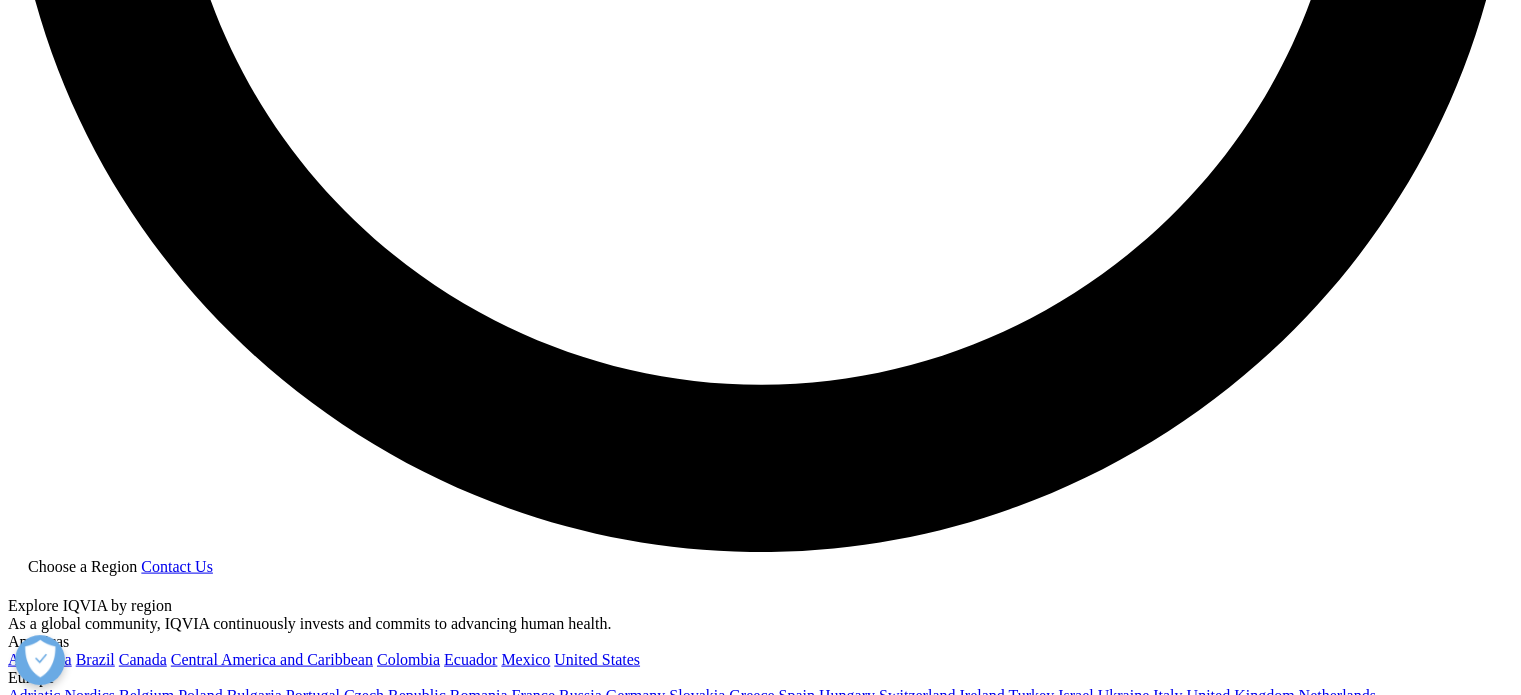 drag, startPoint x: 216, startPoint y: 472, endPoint x: 240, endPoint y: 563, distance: 94.11163 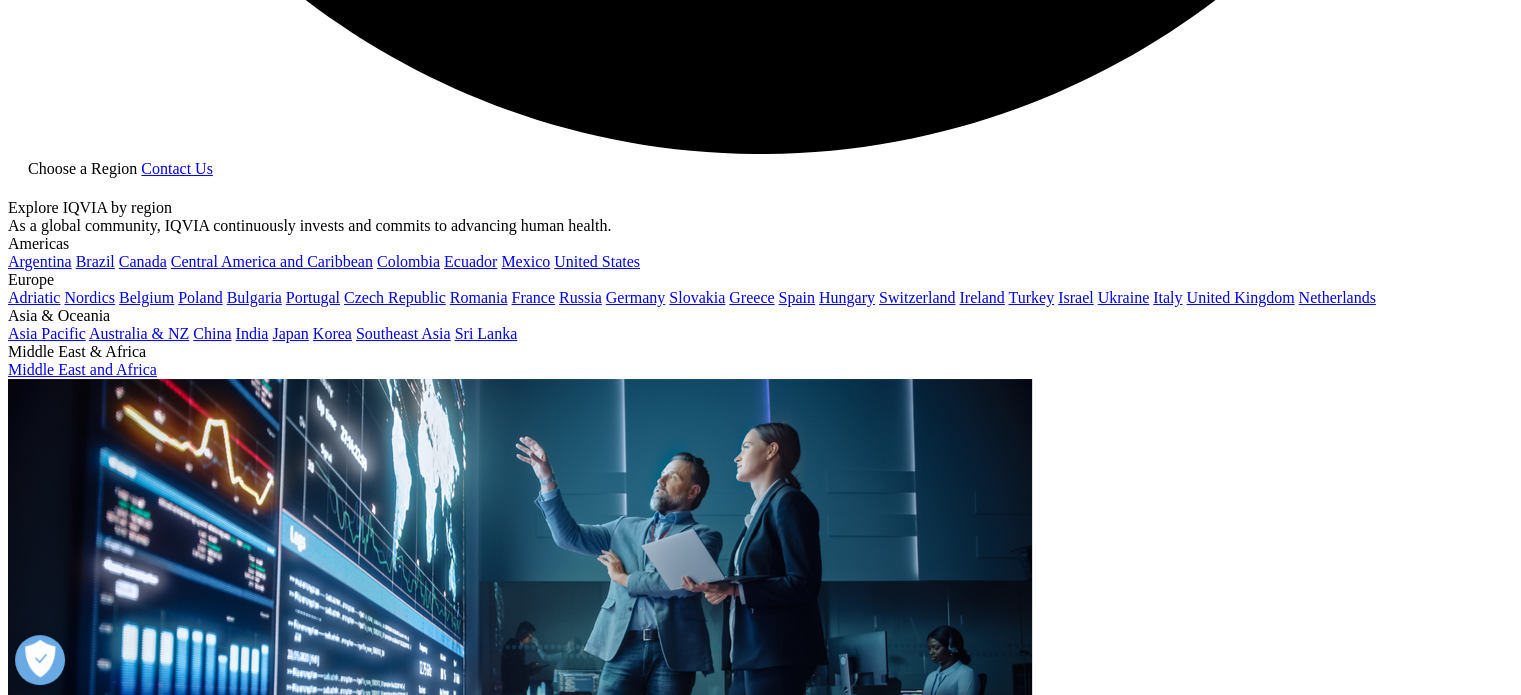 scroll, scrollTop: 4400, scrollLeft: 0, axis: vertical 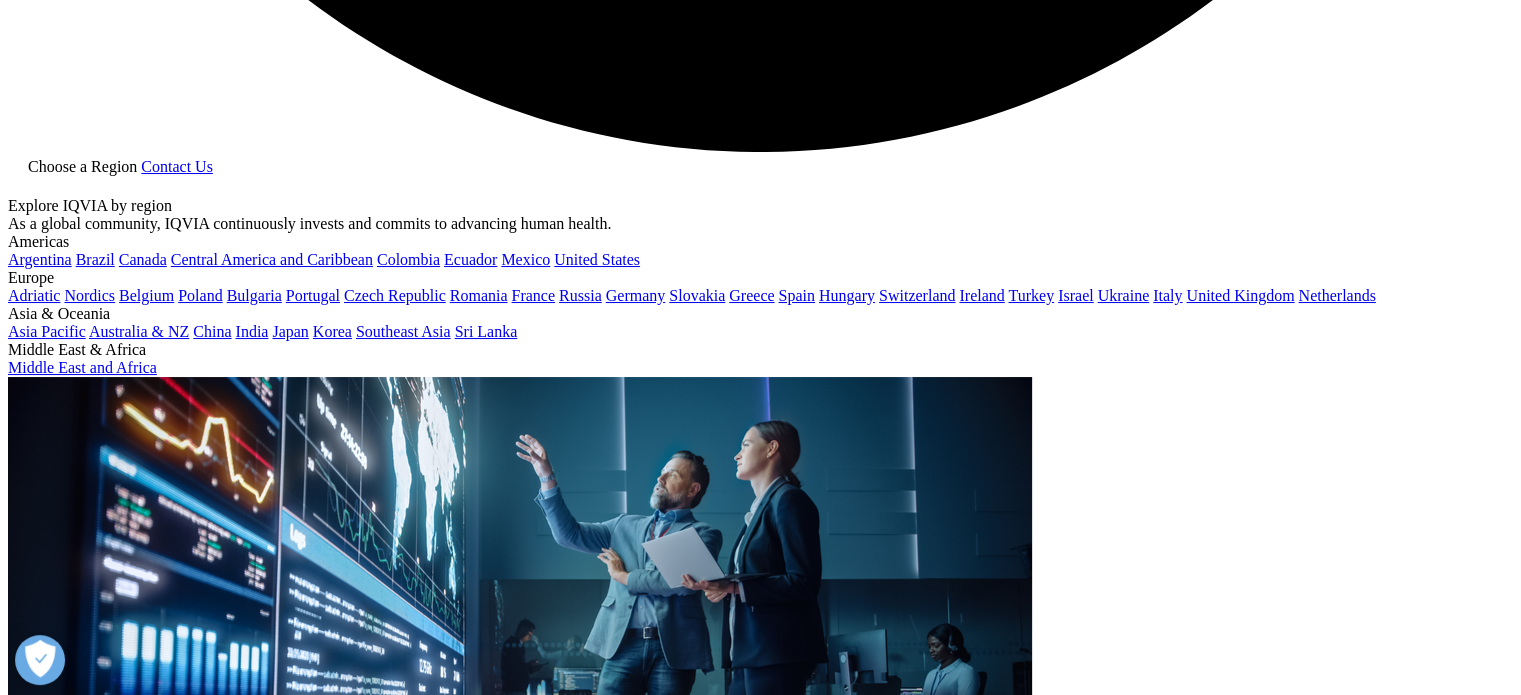 drag, startPoint x: 361, startPoint y: 448, endPoint x: 946, endPoint y: 333, distance: 596.1963 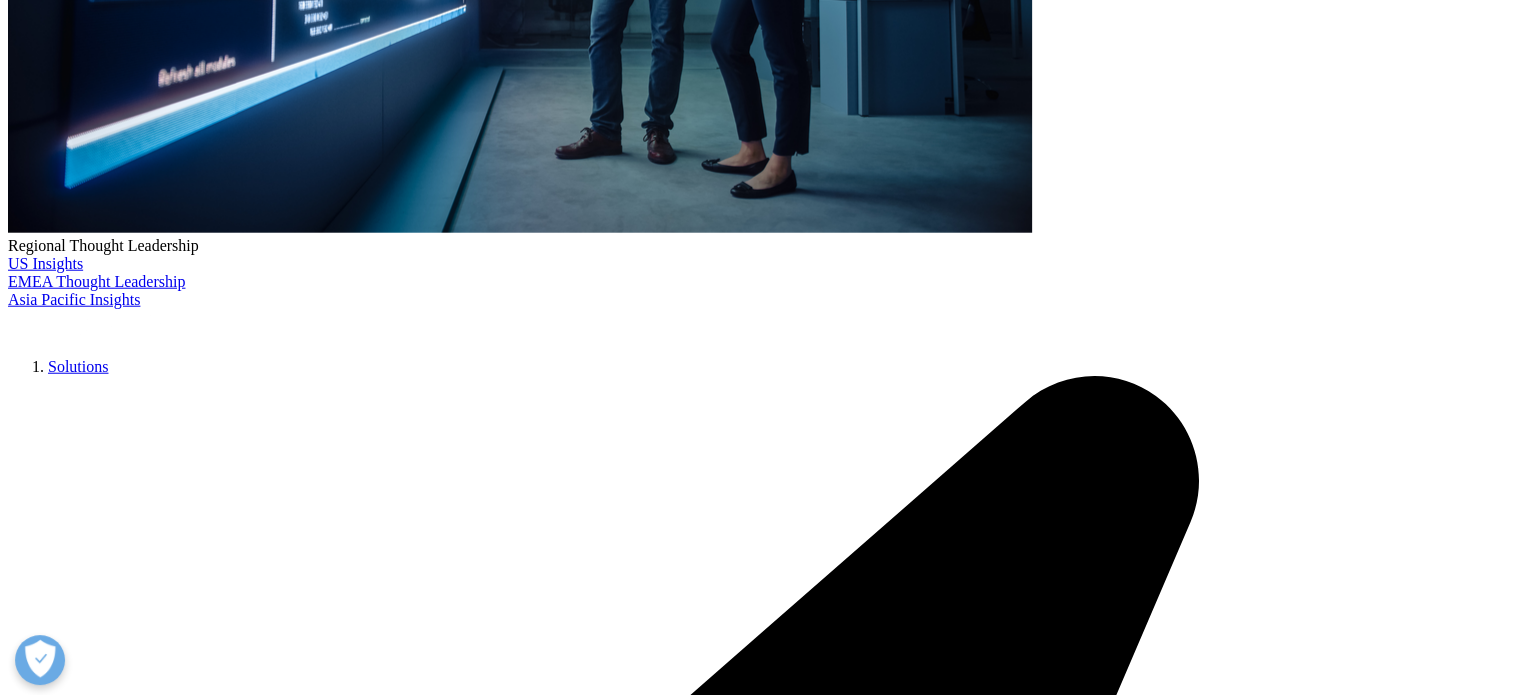 scroll, scrollTop: 5200, scrollLeft: 0, axis: vertical 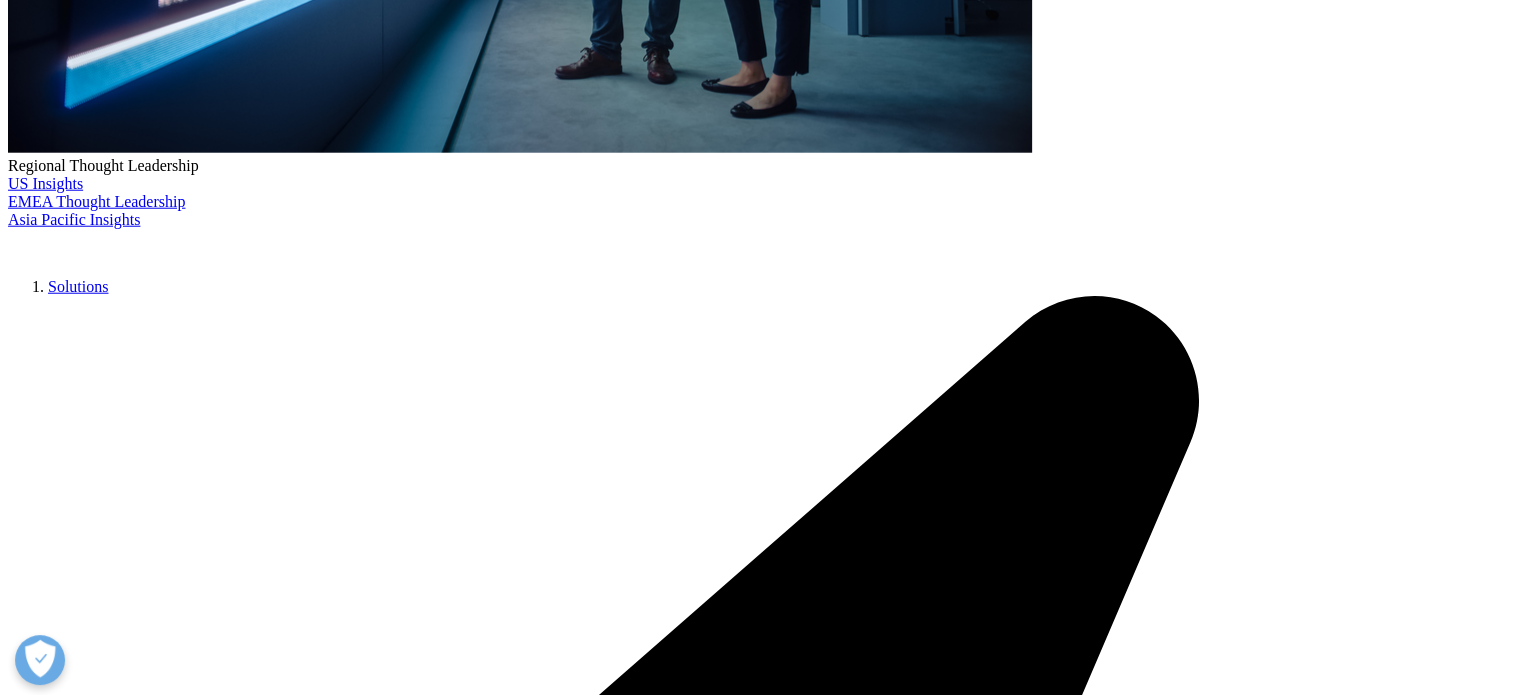 click on "As the international community searches for alternative and highly effective avenues to tackle AMR, IQVIA provides capabilities that service different needs: from offering an overview of global antibiotic use to streamlining the engagement of life sciences actors in initiatives such as the model described in this article. In conclusion, as a common threat to these actions, integrating data insights into the AMR response can significantly improve the capacity of critical health system actors to make the right decisions, optimizing the use of scarce resources and ensuring that current and future responses are efficient, aligned and coordinated." at bounding box center (760, 31025) 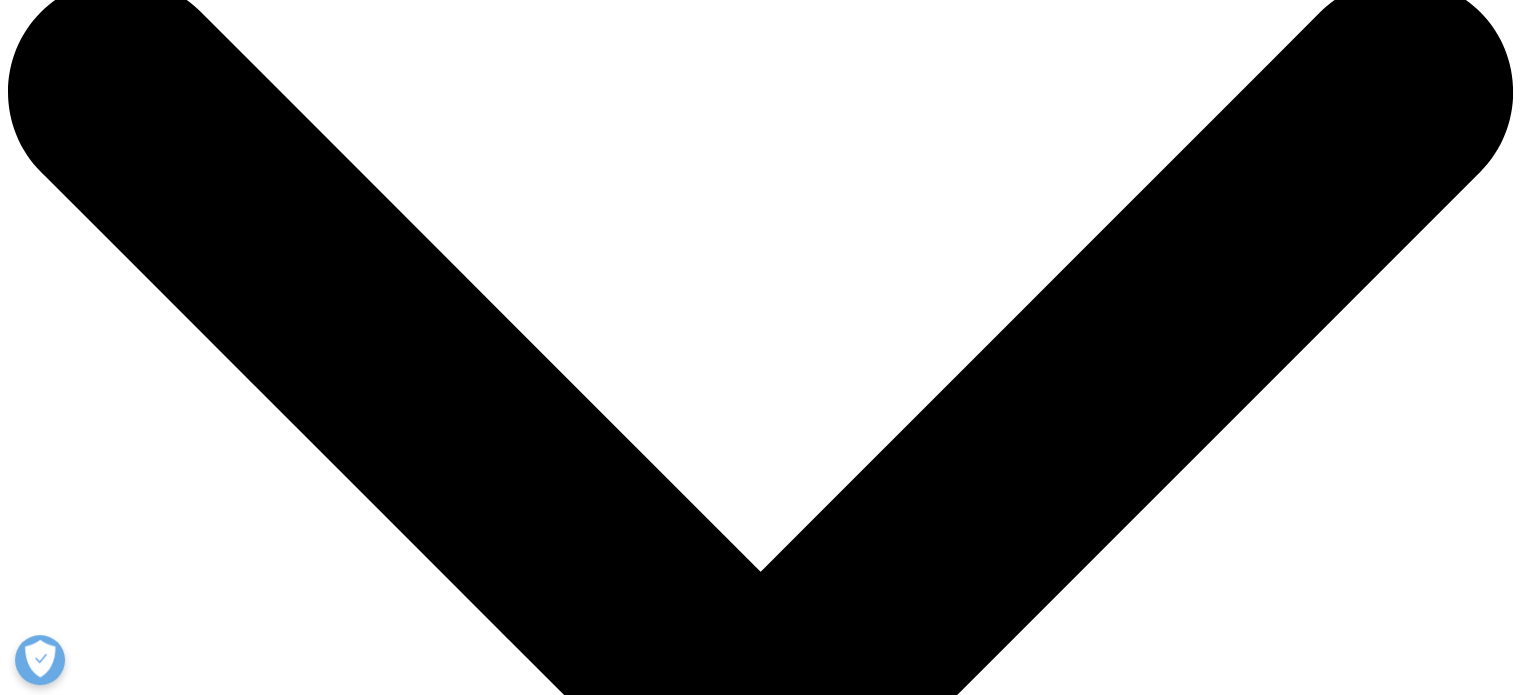scroll, scrollTop: 0, scrollLeft: 0, axis: both 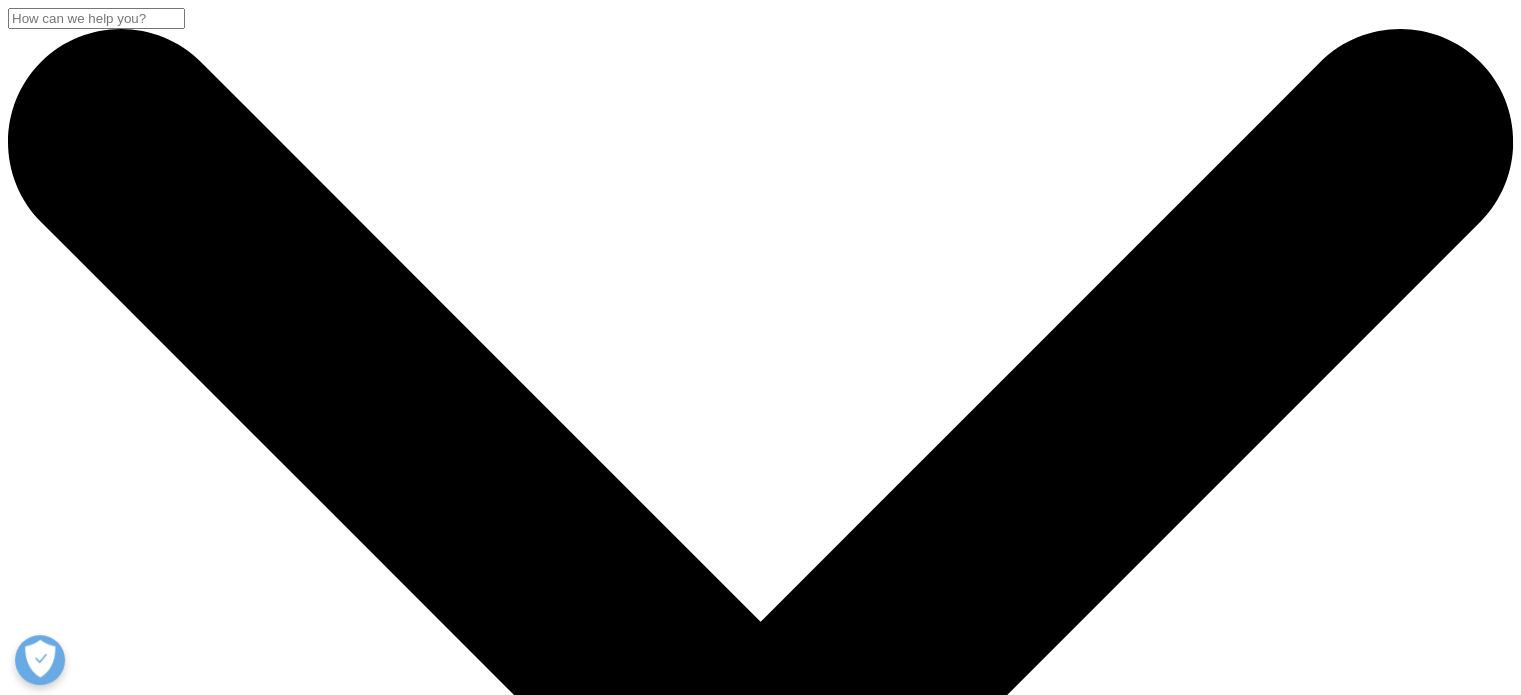 click on "[FIRST] [LAST], Principal, Payer, Provider and Government, Real World Evidence and Commercial & Marketing Solutions, UK & I" at bounding box center [760, 34782] 